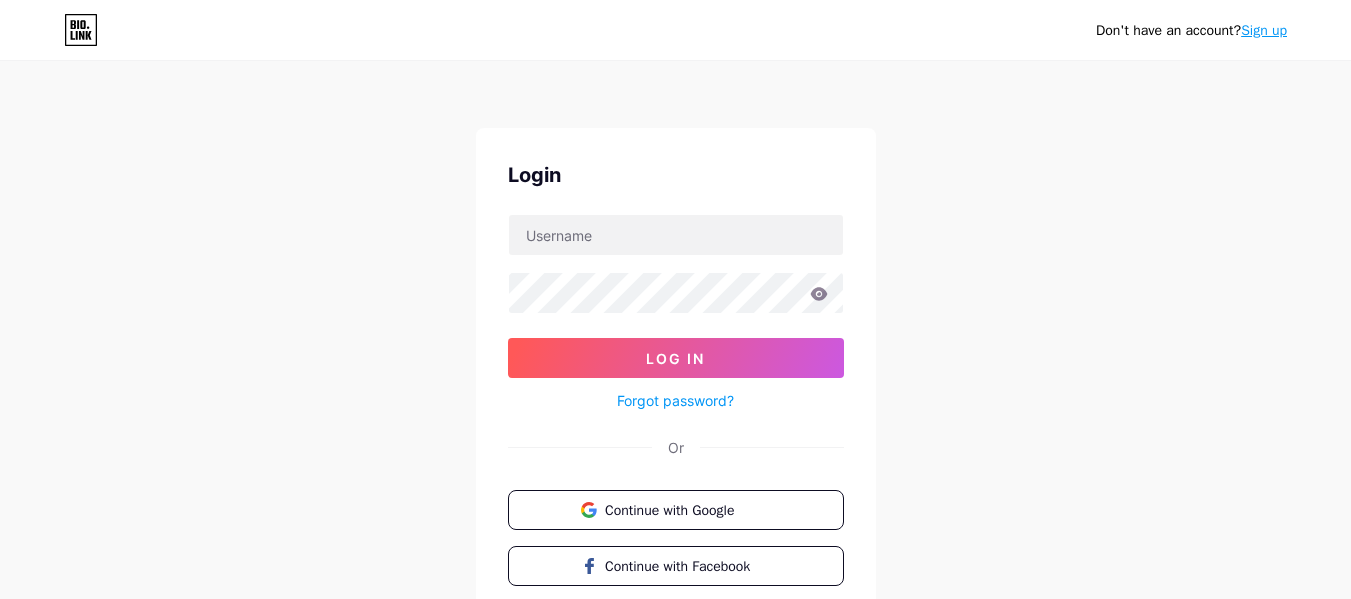 scroll, scrollTop: 0, scrollLeft: 0, axis: both 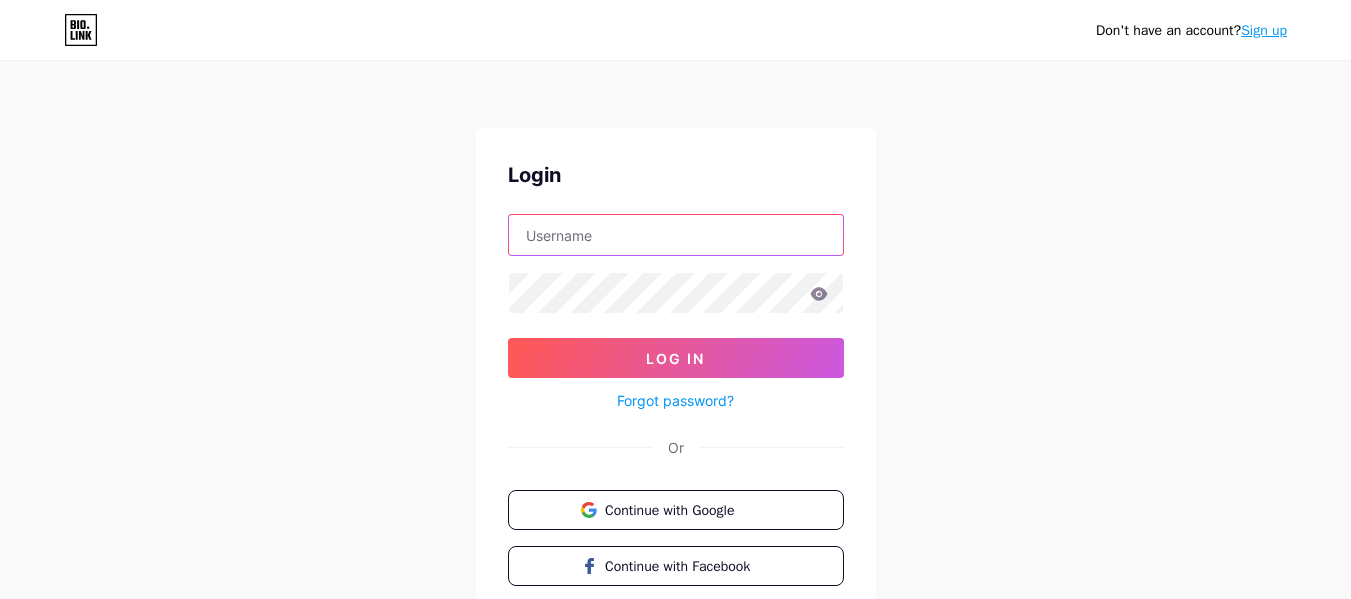 paste on "Digiora" 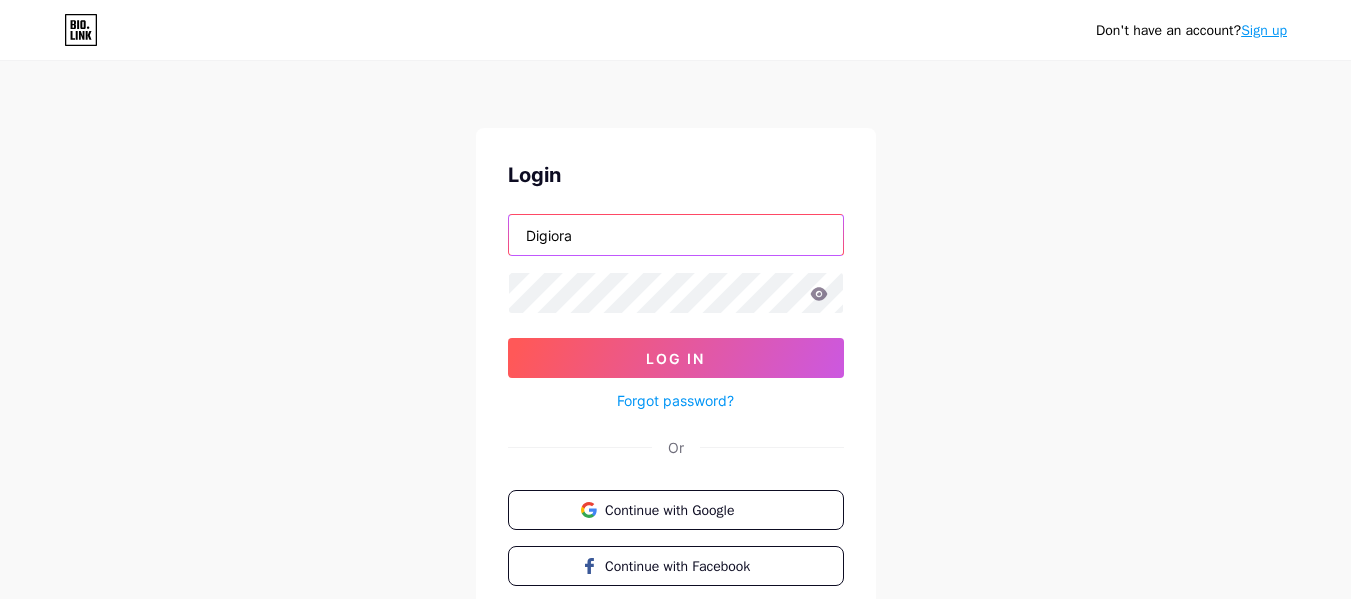 type on "Digiora" 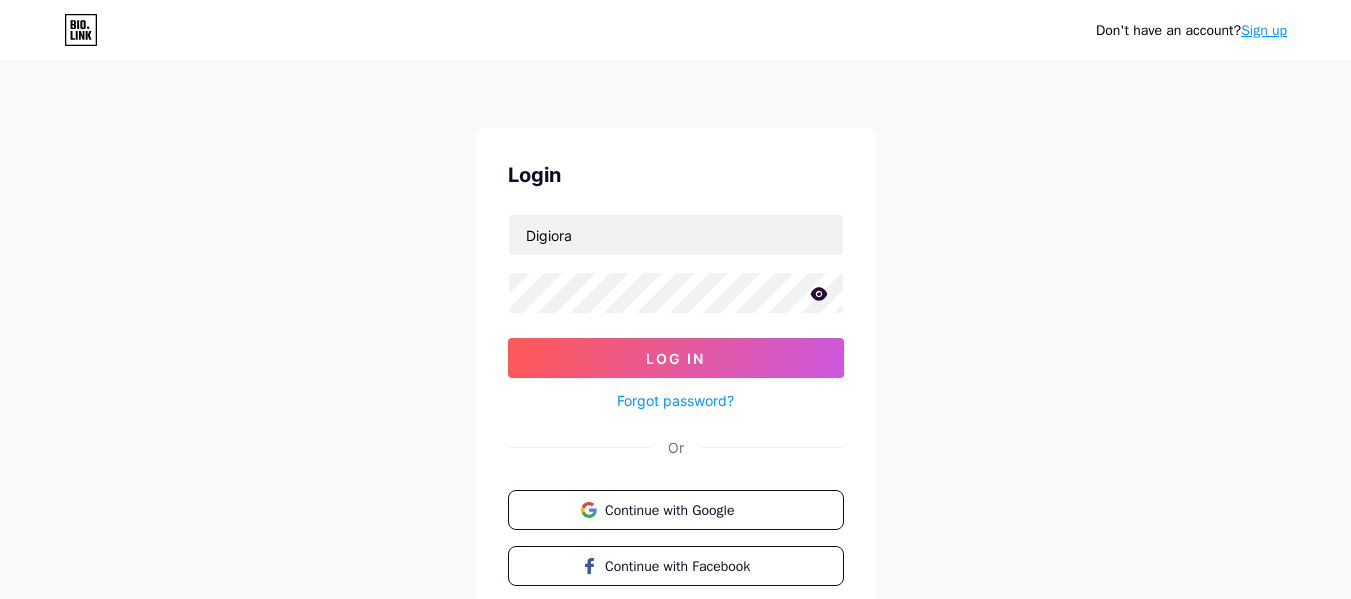 click 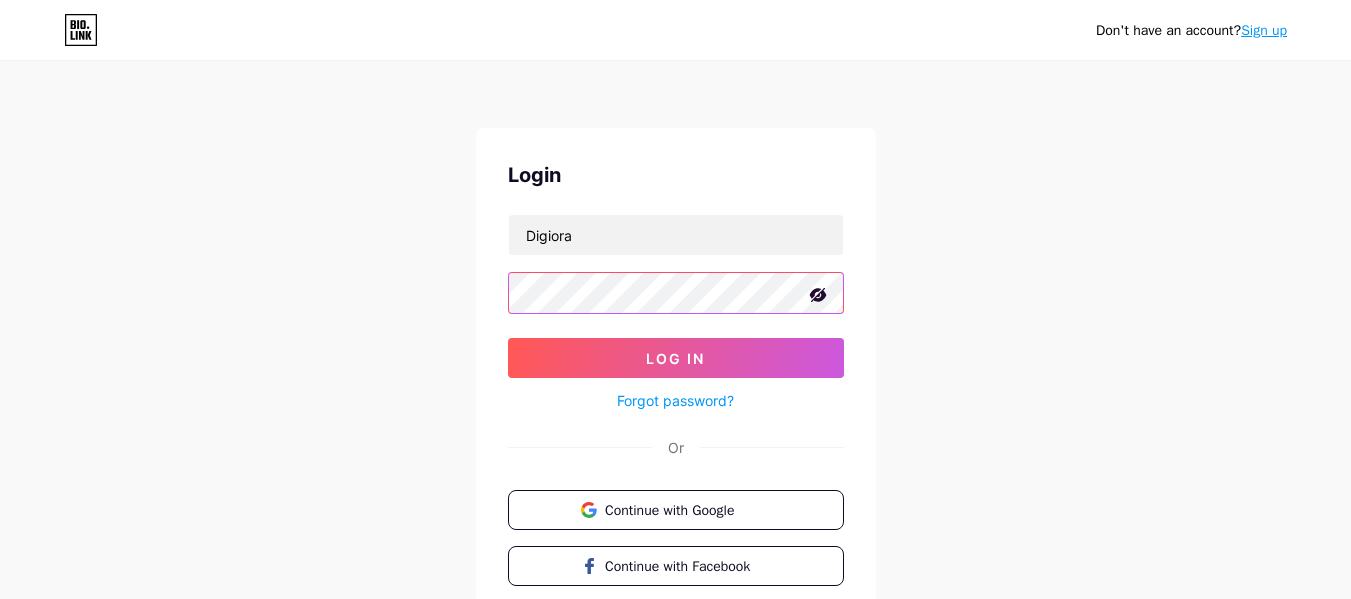 click on "Log In" at bounding box center [676, 358] 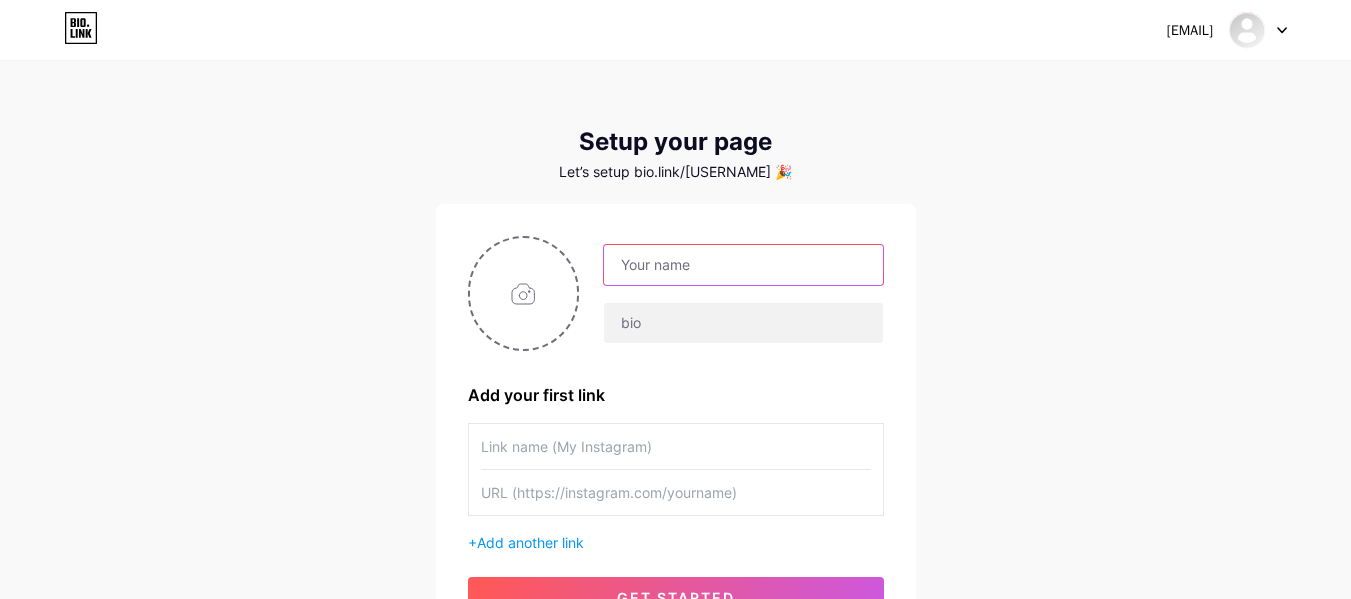 click at bounding box center [743, 265] 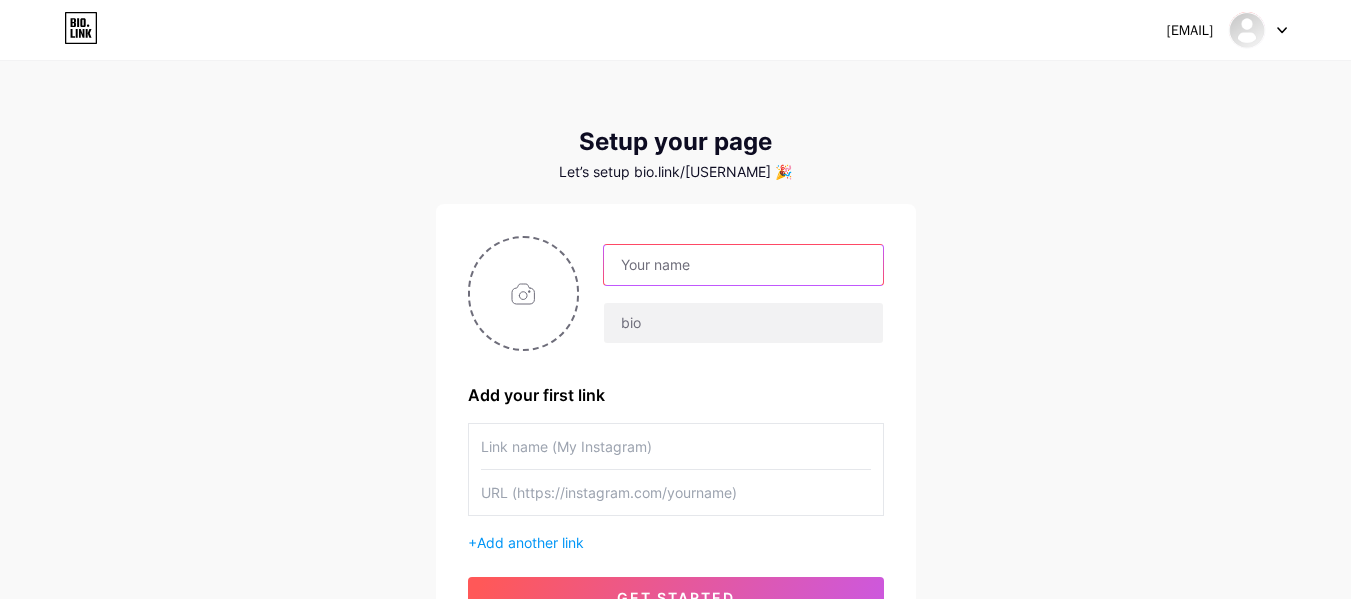 type on "Digiora" 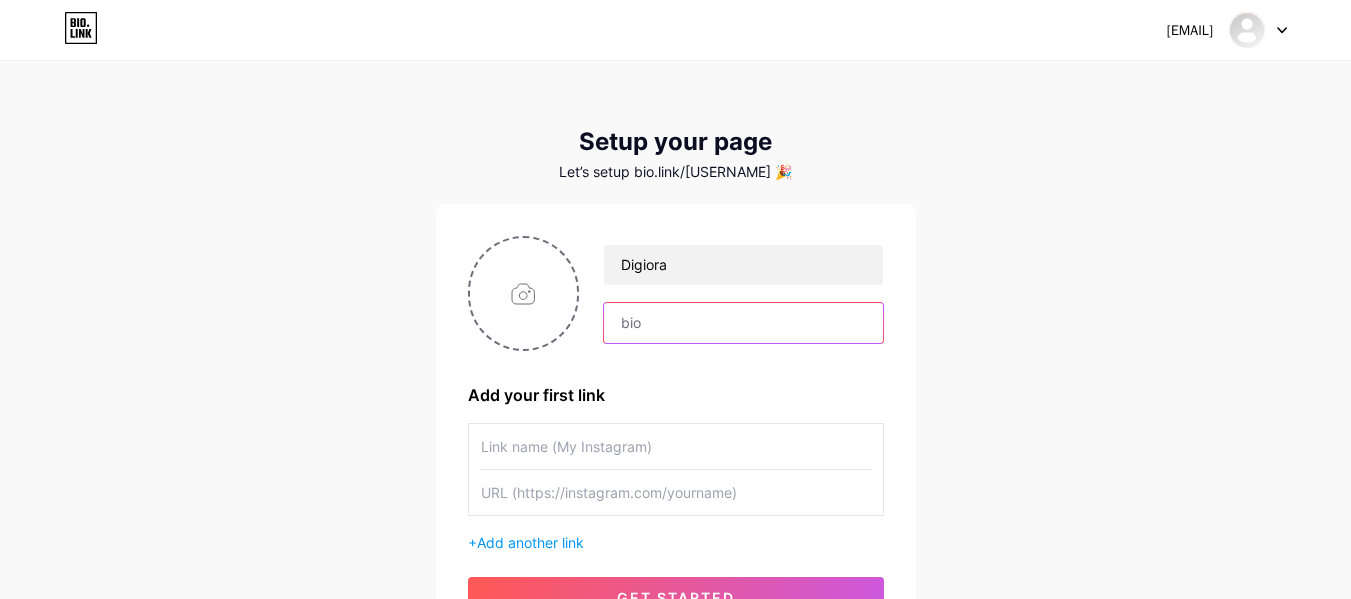 click at bounding box center (743, 323) 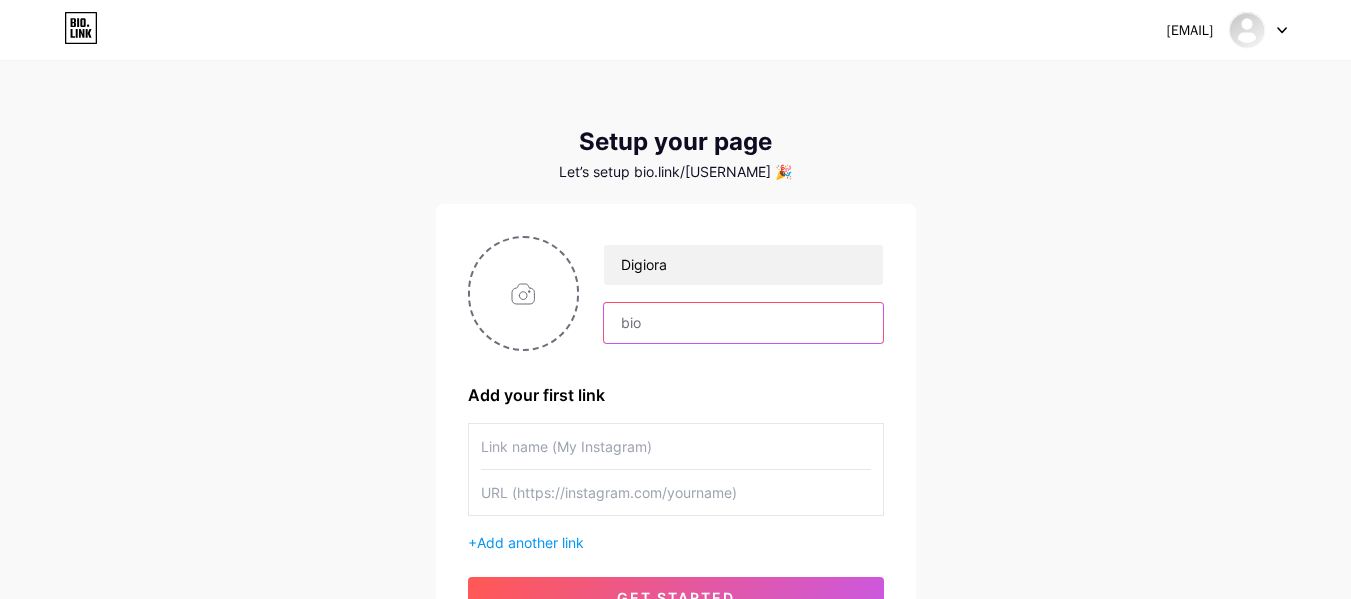 paste on "COACH DIGITAL" 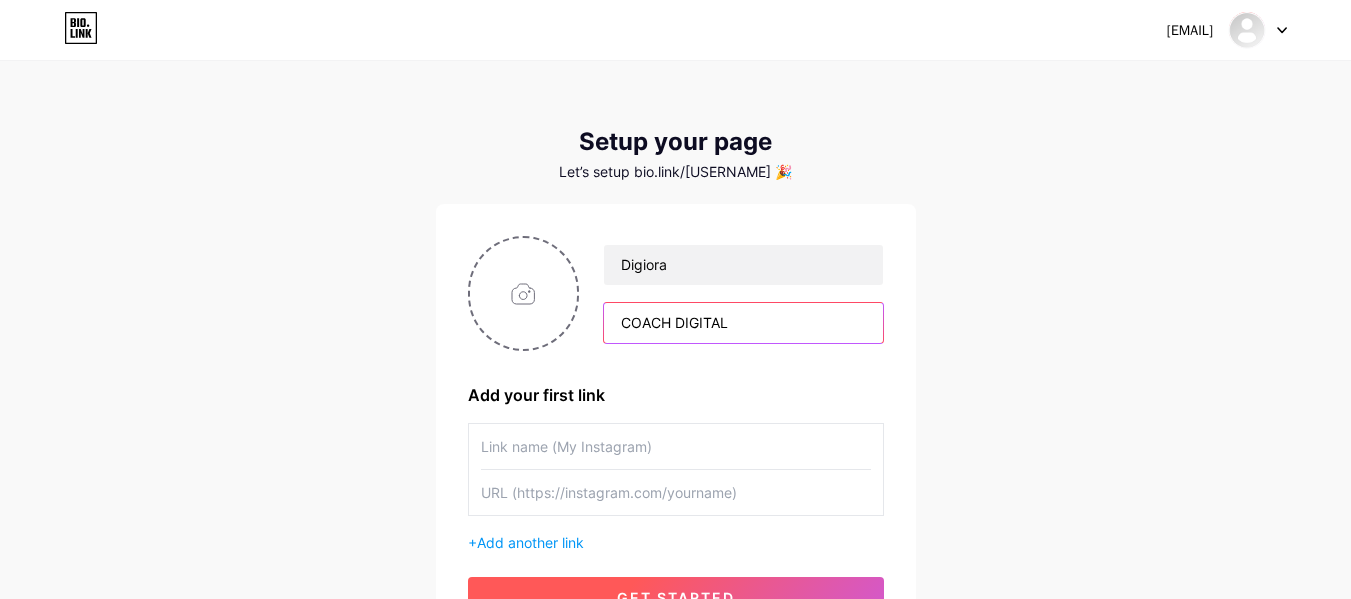 type on "COACH DIGITAL" 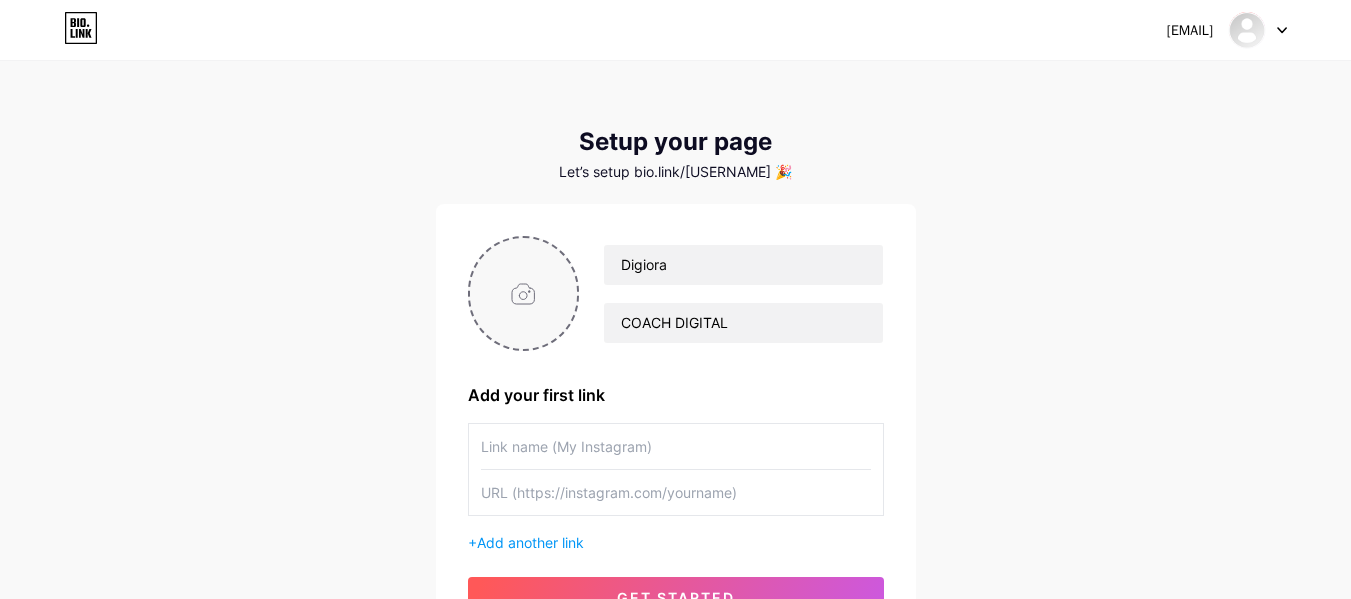 click at bounding box center (524, 293) 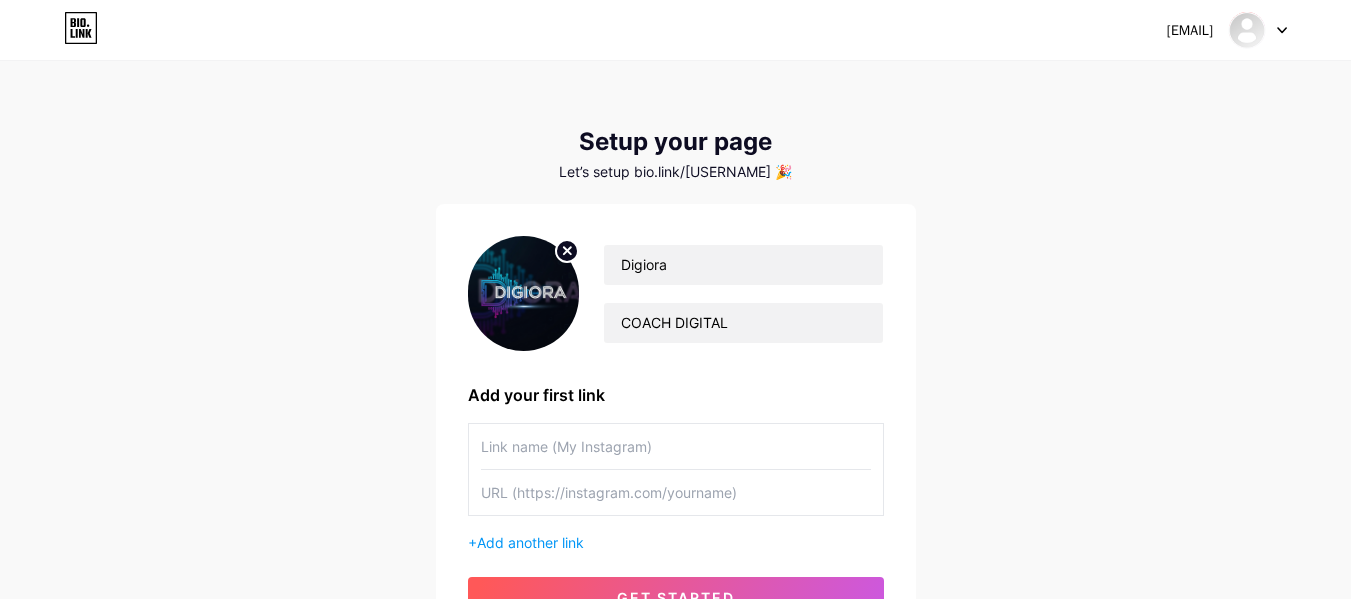 click at bounding box center (524, 293) 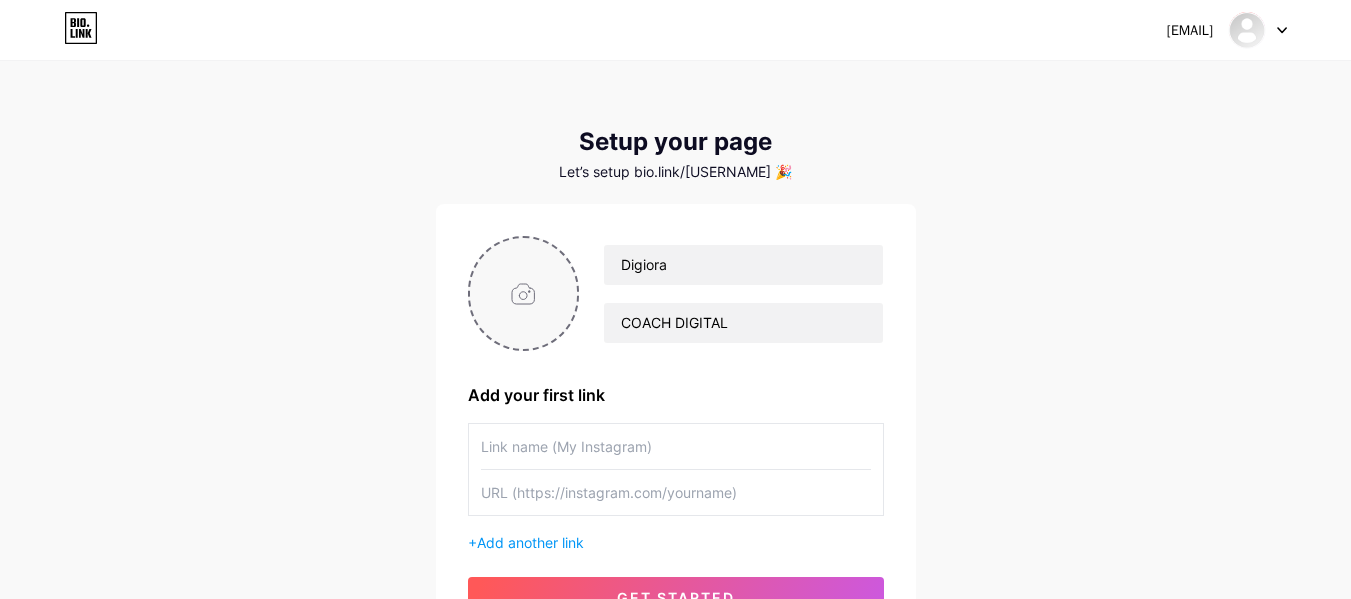 click at bounding box center [524, 293] 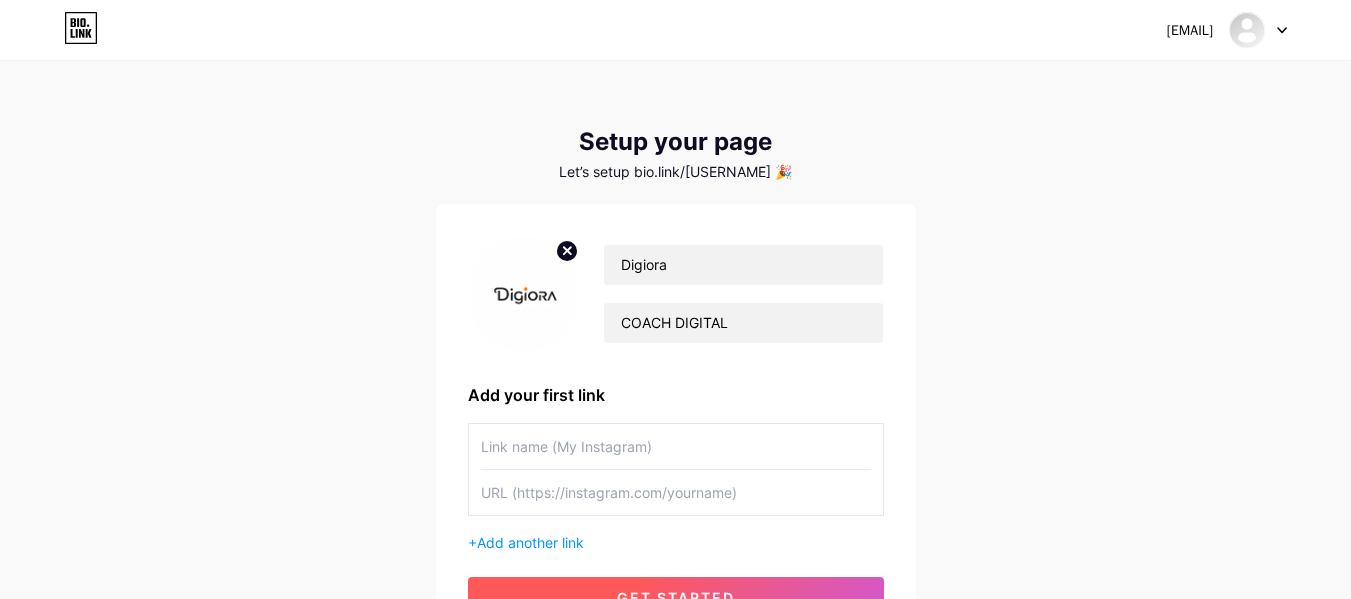 click on "get started" at bounding box center (676, 597) 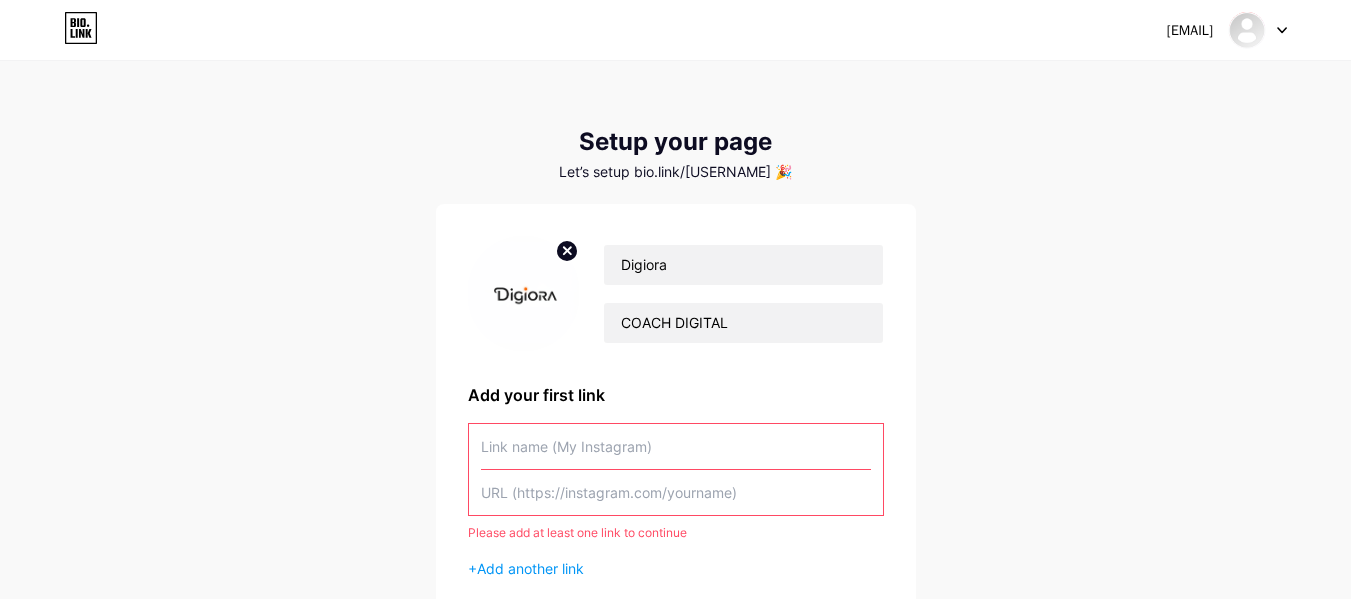 click at bounding box center (676, 446) 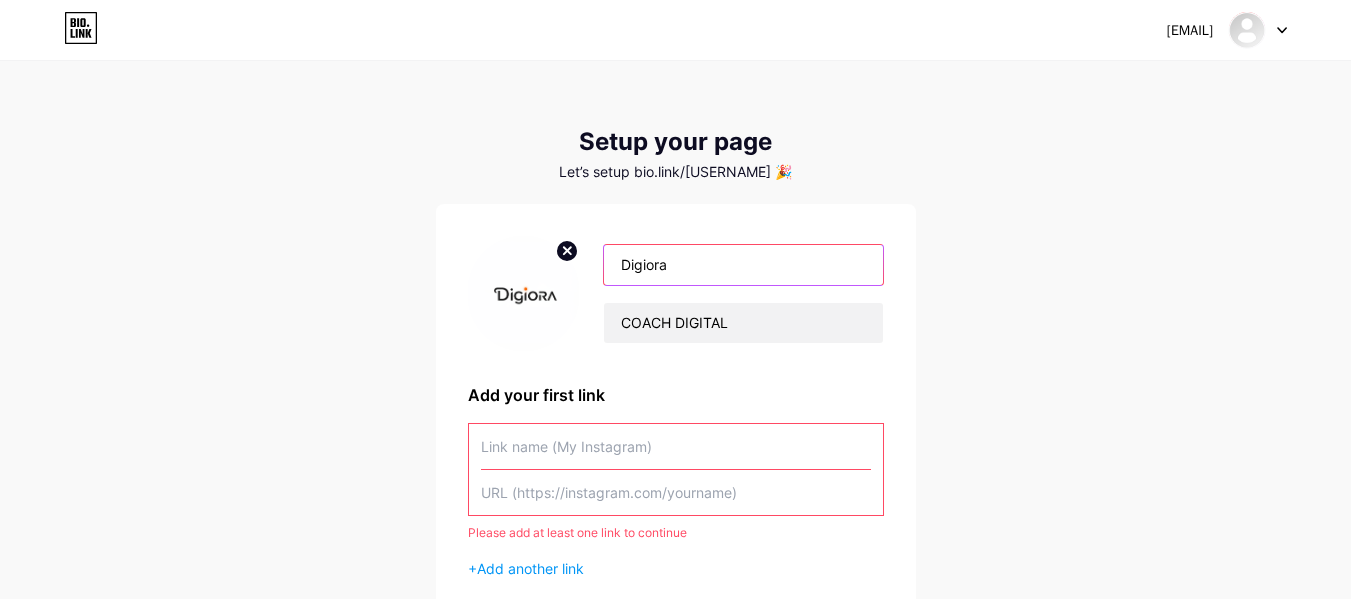 drag, startPoint x: 688, startPoint y: 267, endPoint x: 582, endPoint y: 276, distance: 106.381386 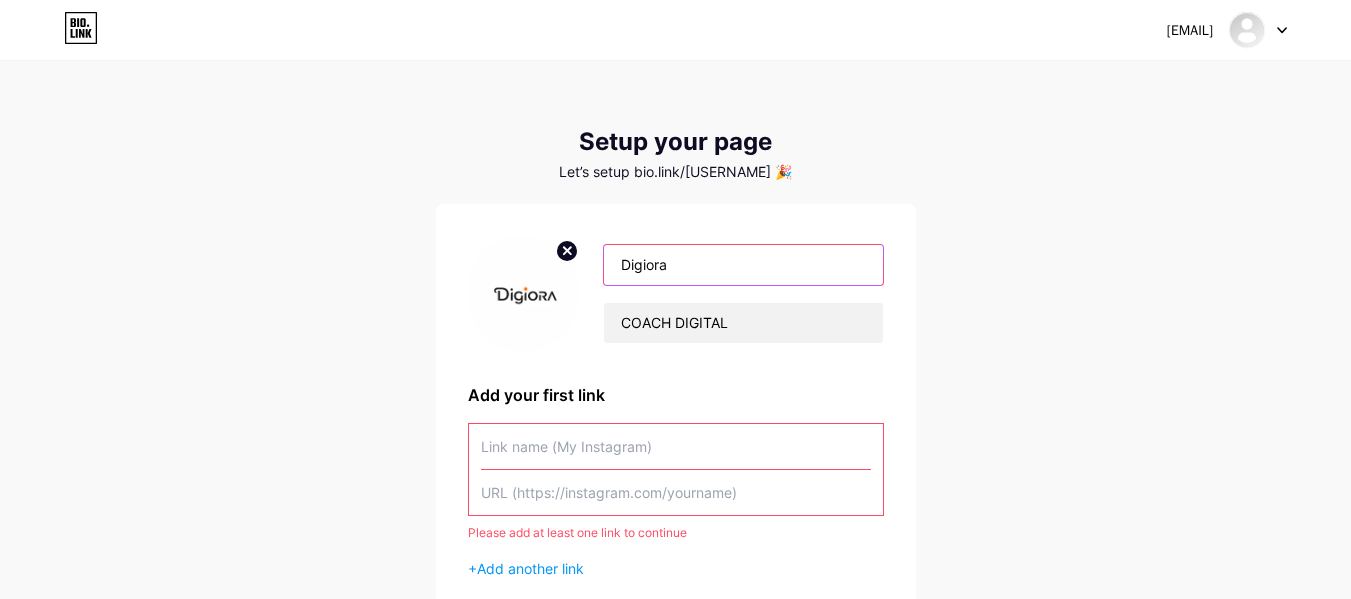 click on "Digiora     COACH DIGITAL" at bounding box center [731, 294] 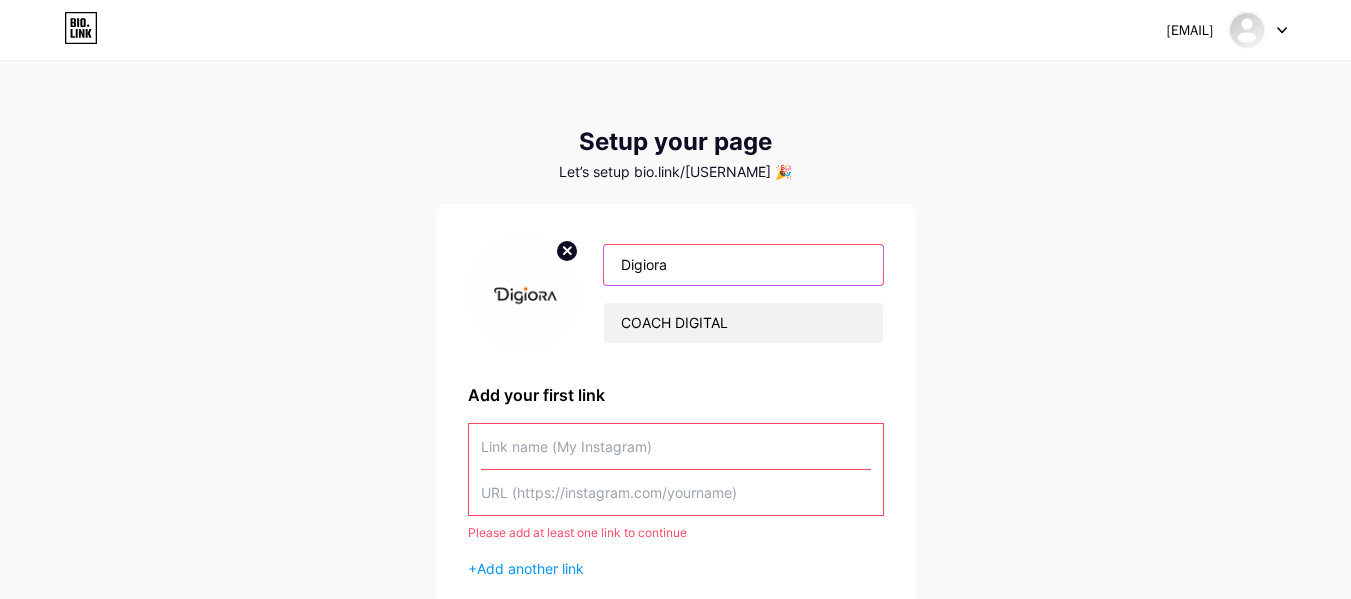 click on "Digiora" at bounding box center (743, 265) 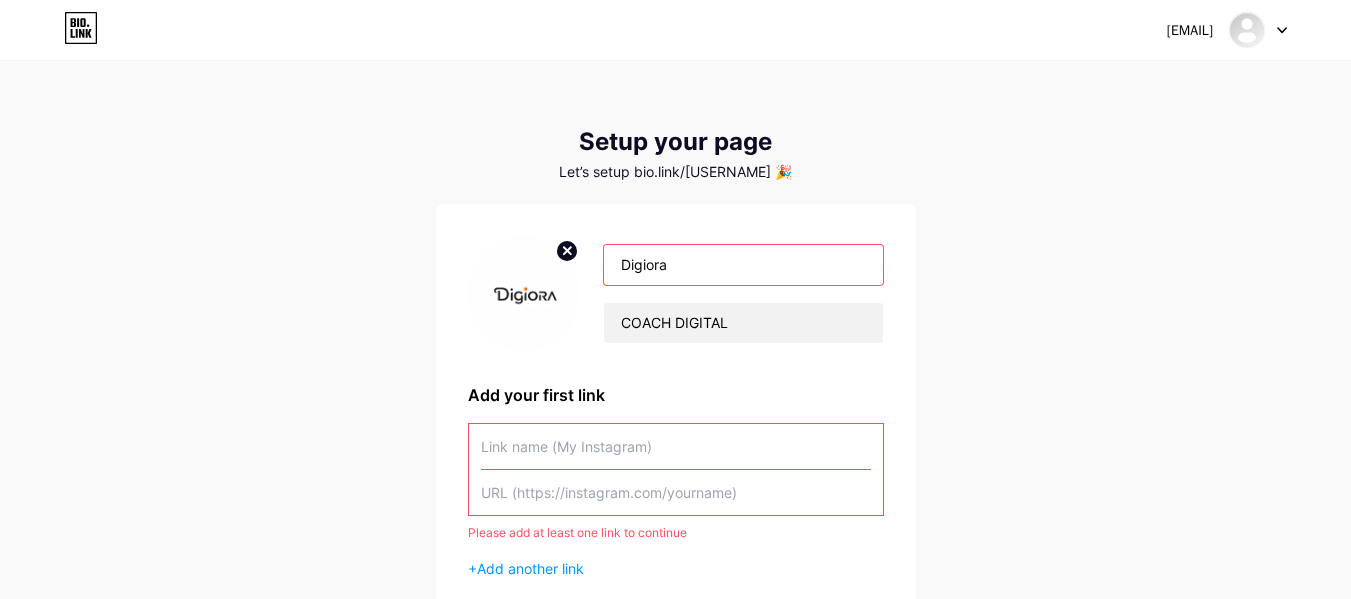 click on "Digiora" at bounding box center (743, 265) 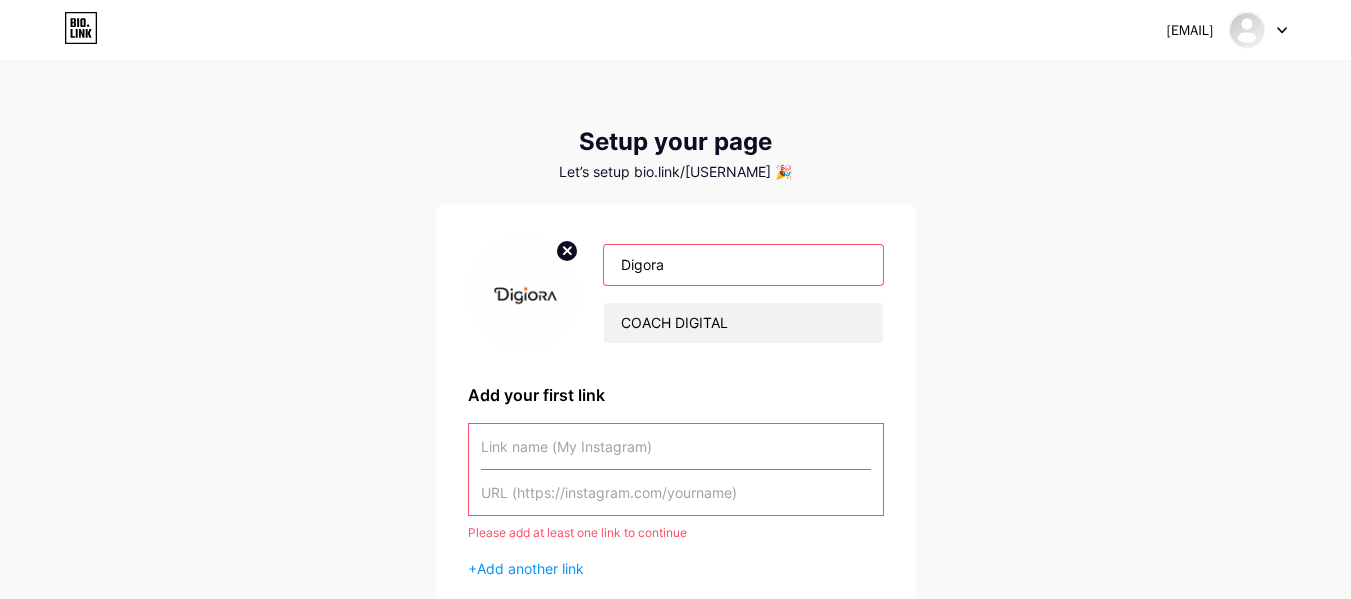 type on "Digora" 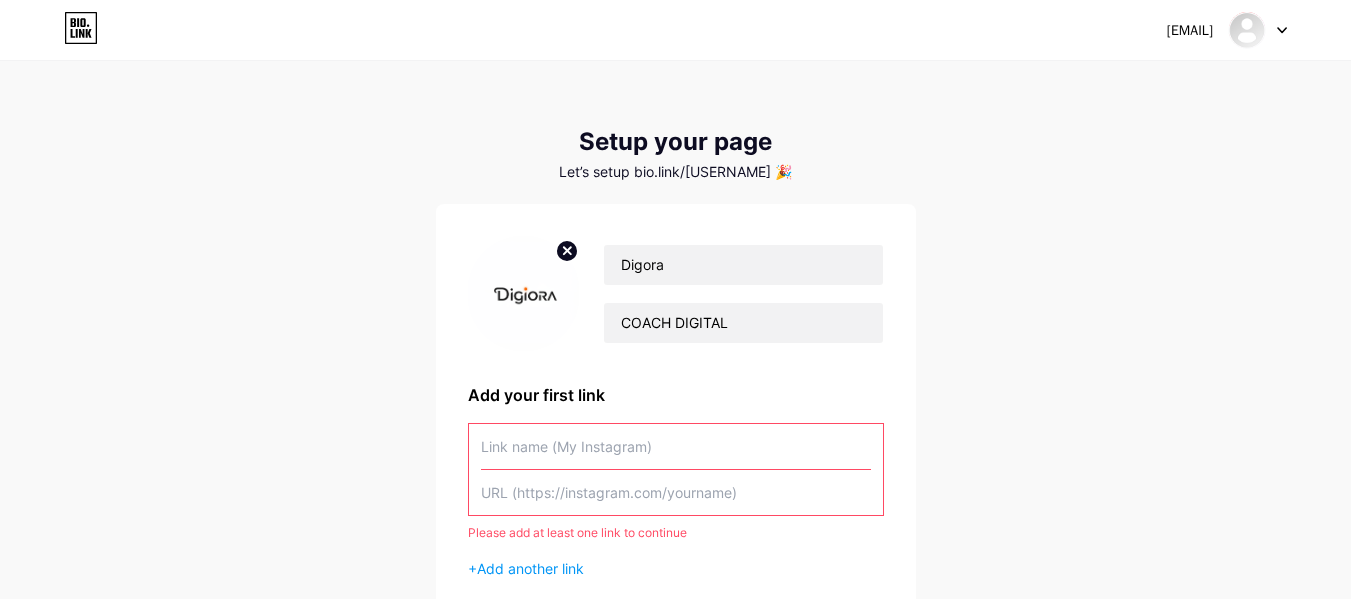 click at bounding box center (676, 492) 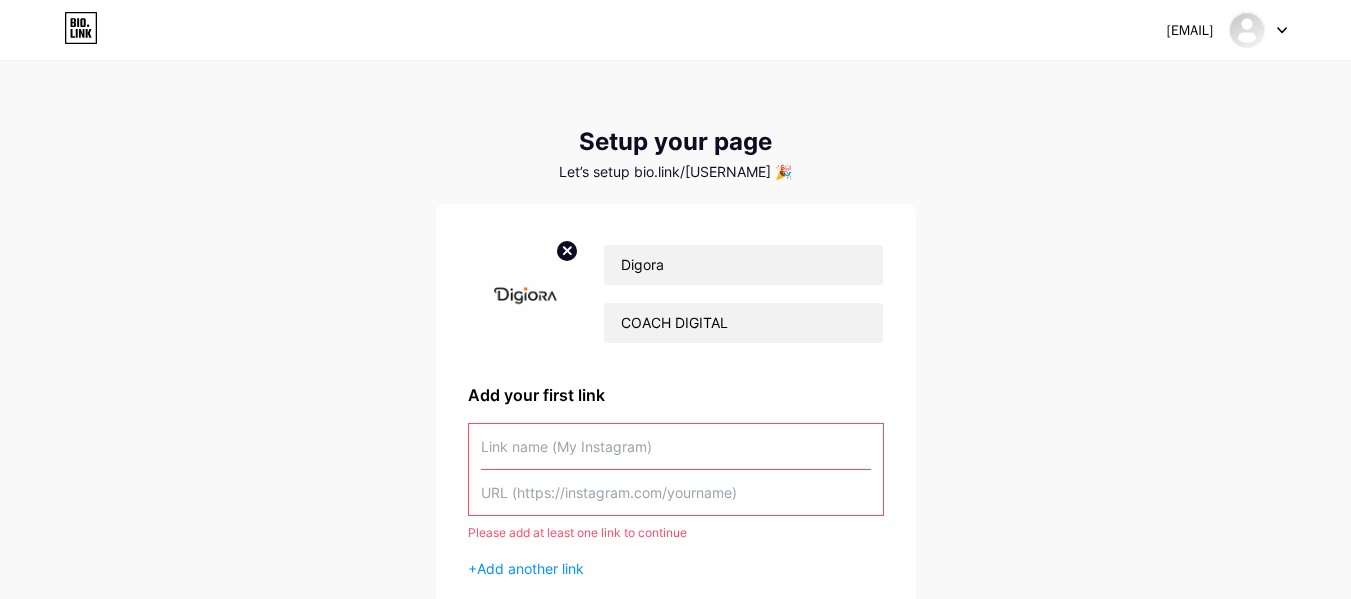 paste on "https://www.instagram.com/accounts/" 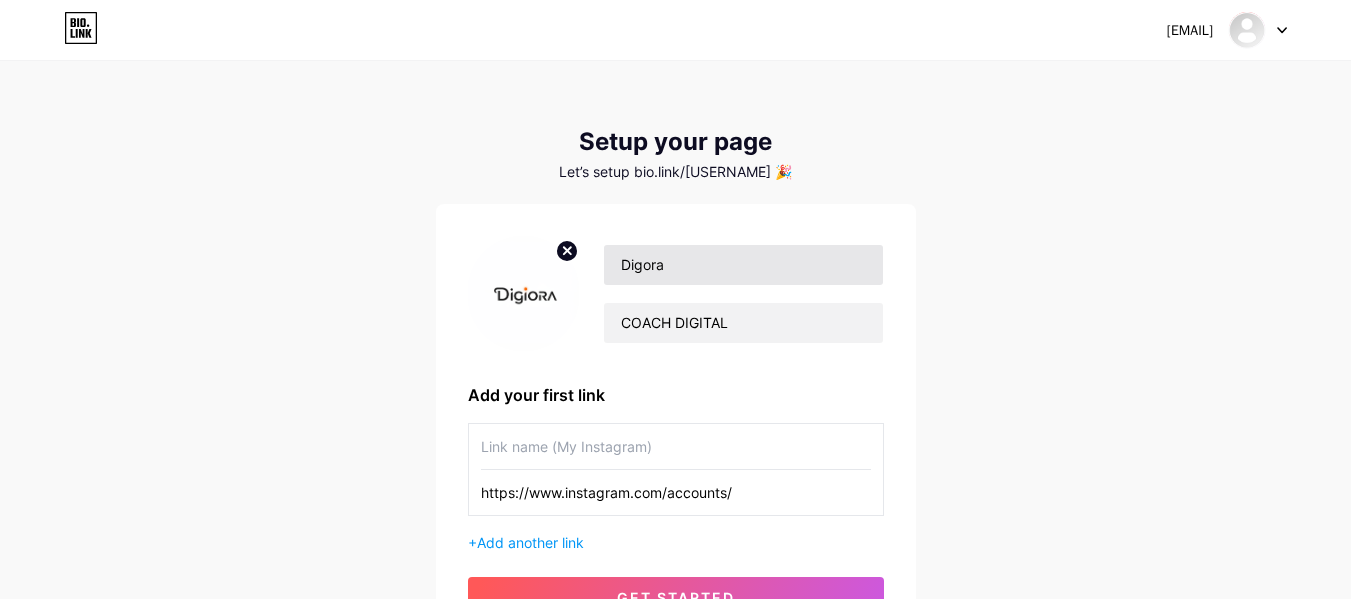 type on "https://www.instagram.com/accounts/" 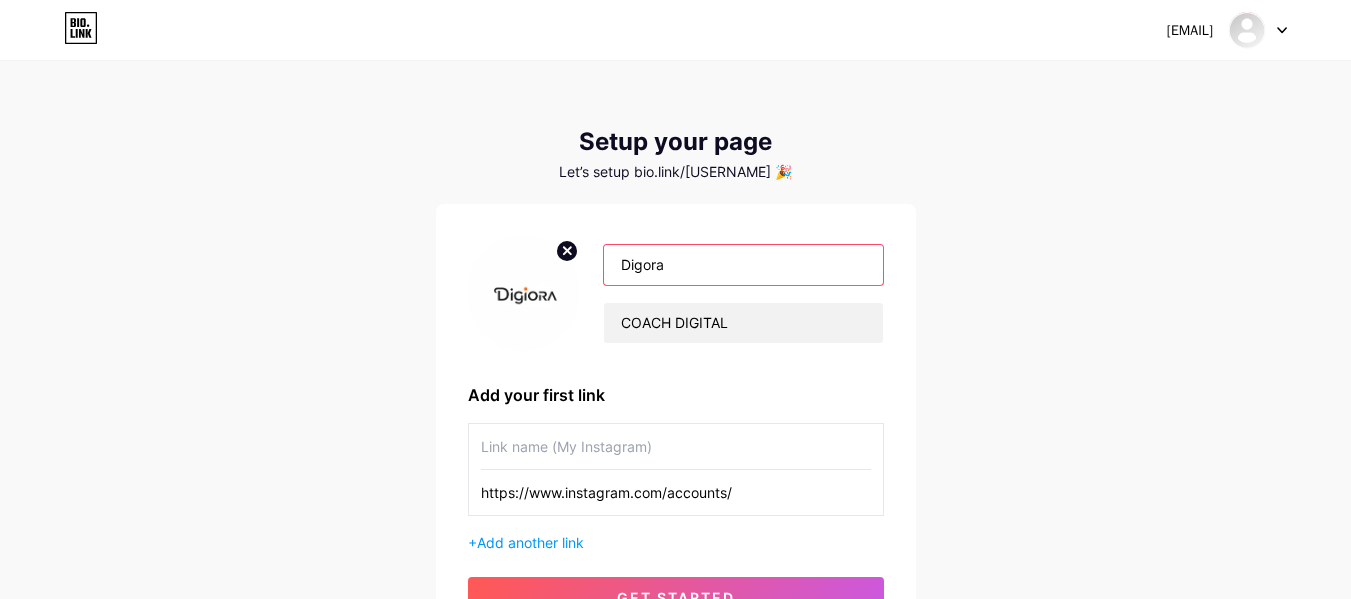 click on "Digora" at bounding box center [743, 265] 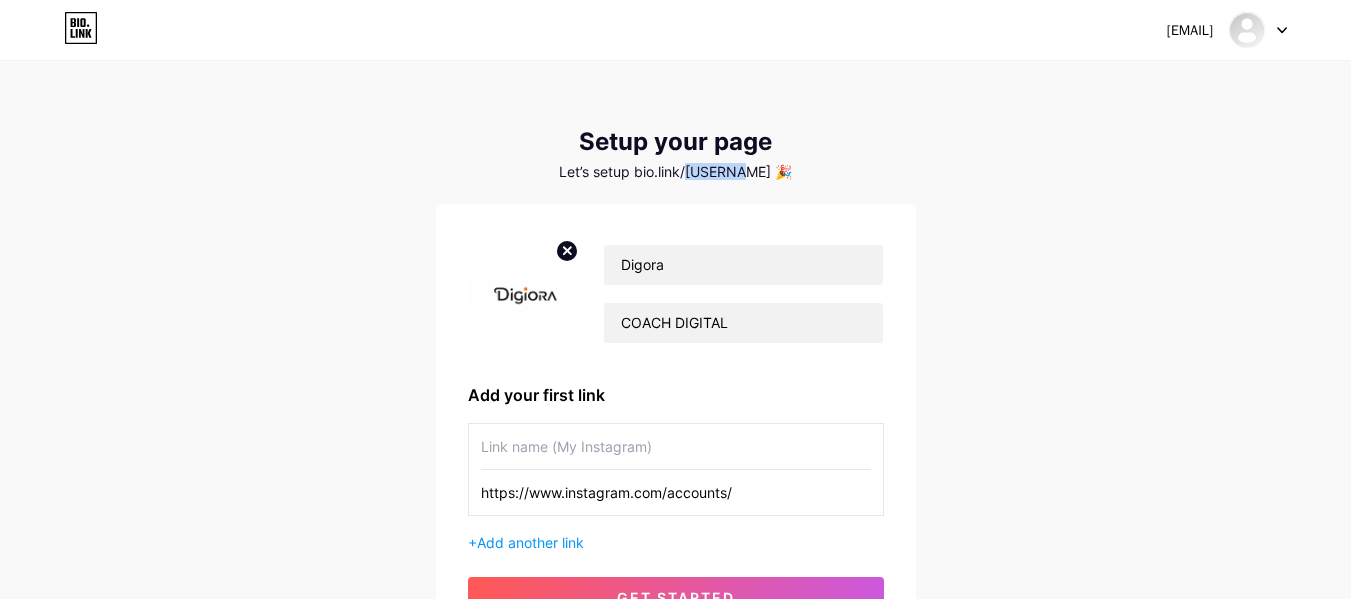 drag, startPoint x: 751, startPoint y: 170, endPoint x: 708, endPoint y: 170, distance: 43 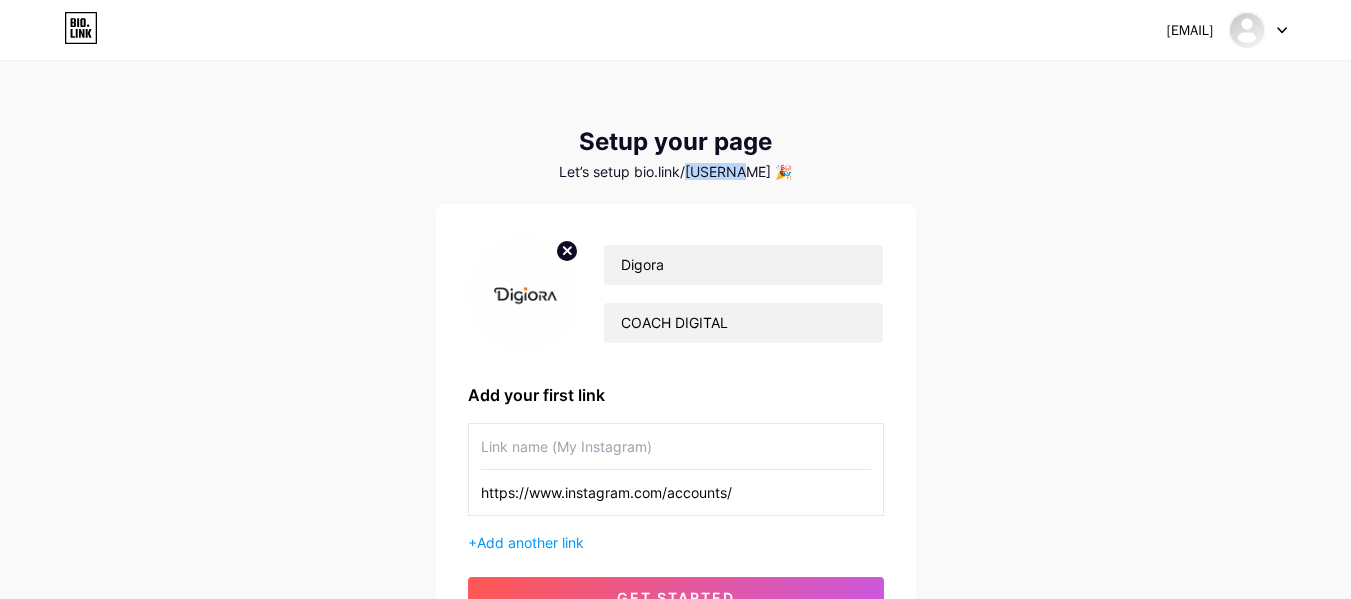 click on "Let’s setup bio.link/[USERNAME] 🎉" at bounding box center [676, 172] 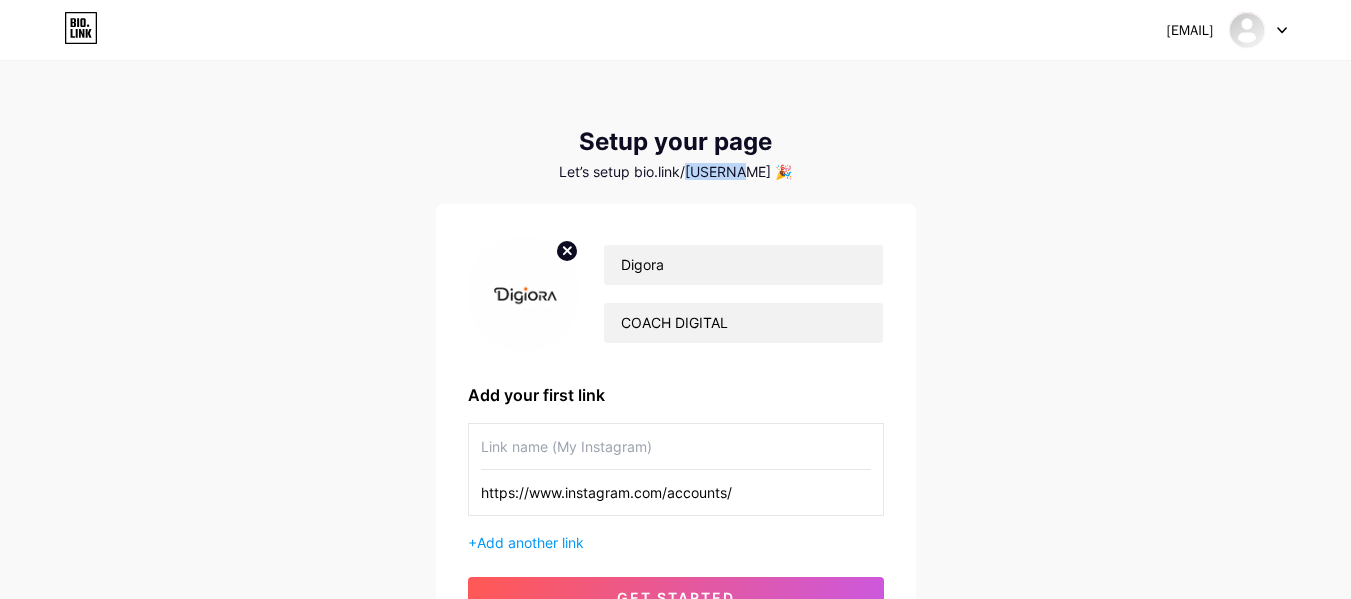copy on "digiora" 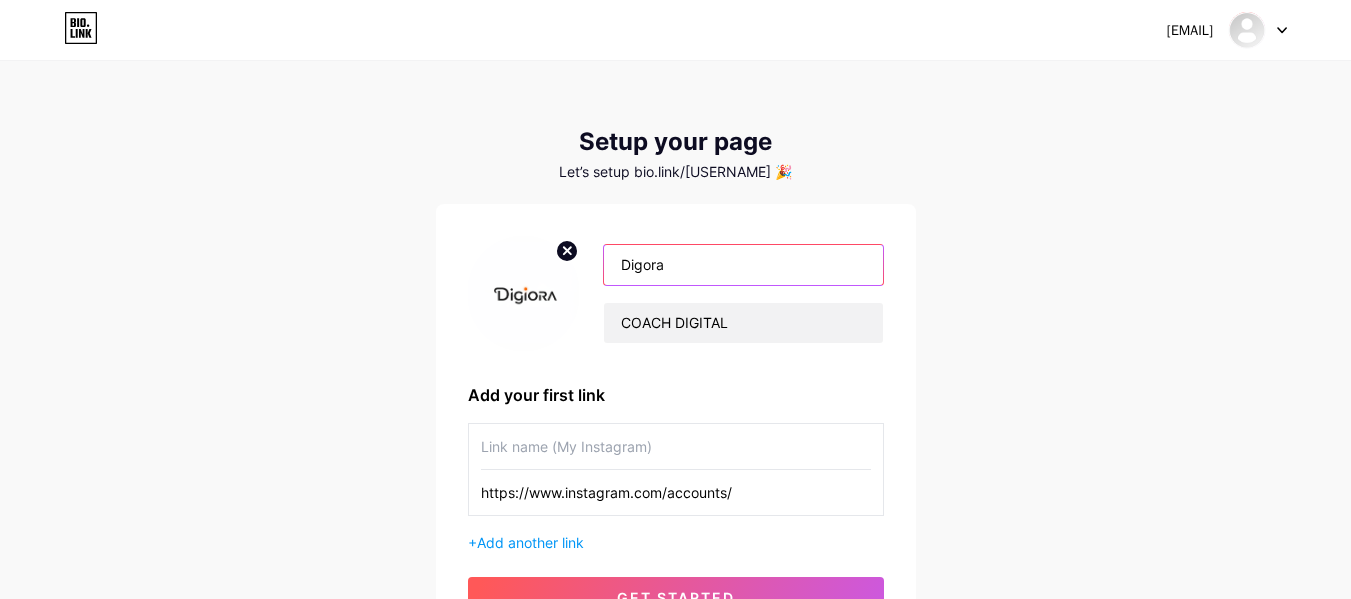 drag, startPoint x: 668, startPoint y: 259, endPoint x: 629, endPoint y: 262, distance: 39.115215 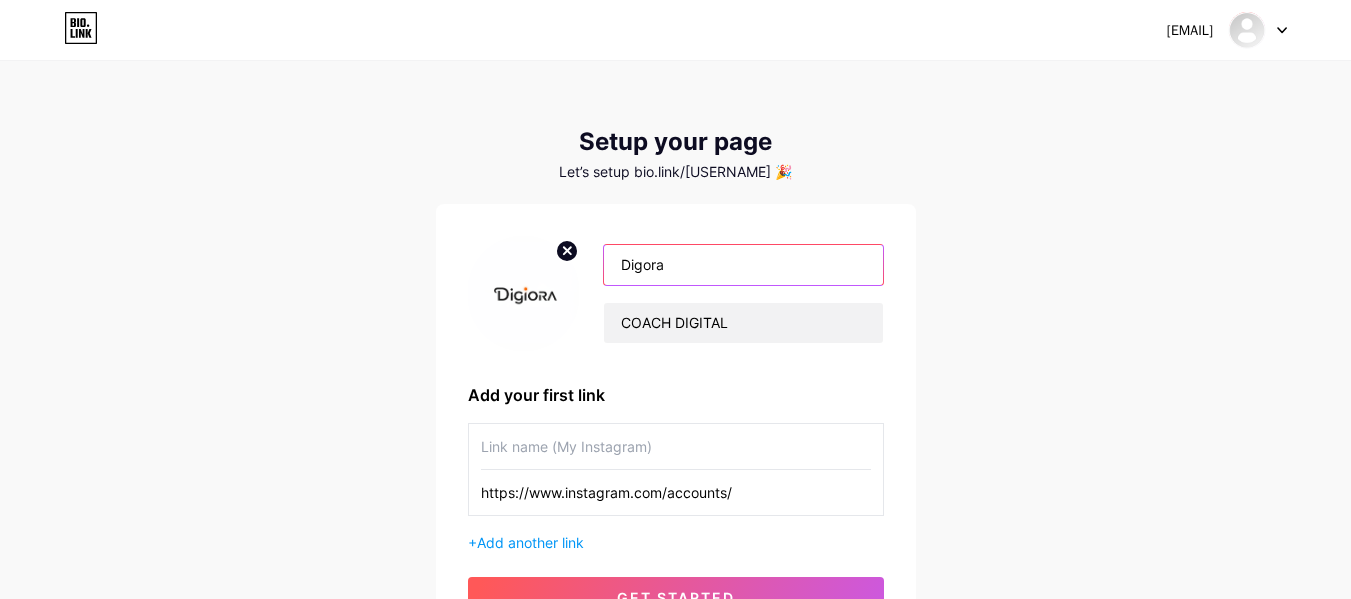 click on "Digora" at bounding box center [743, 265] 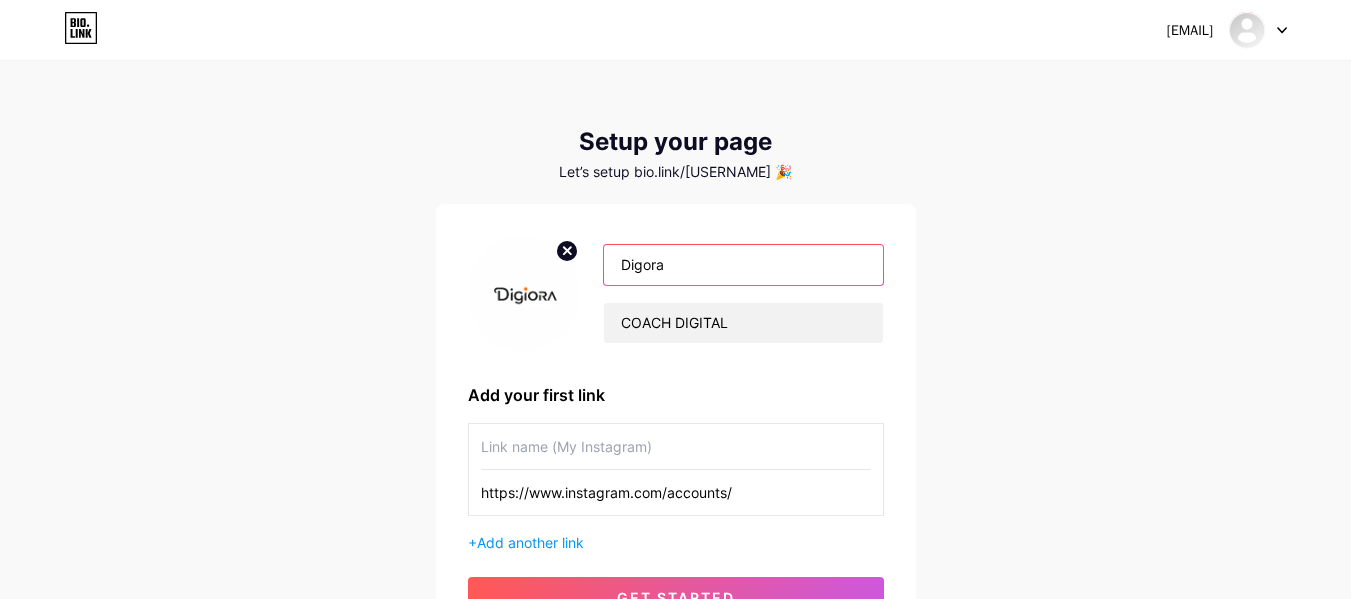 paste on "digi" 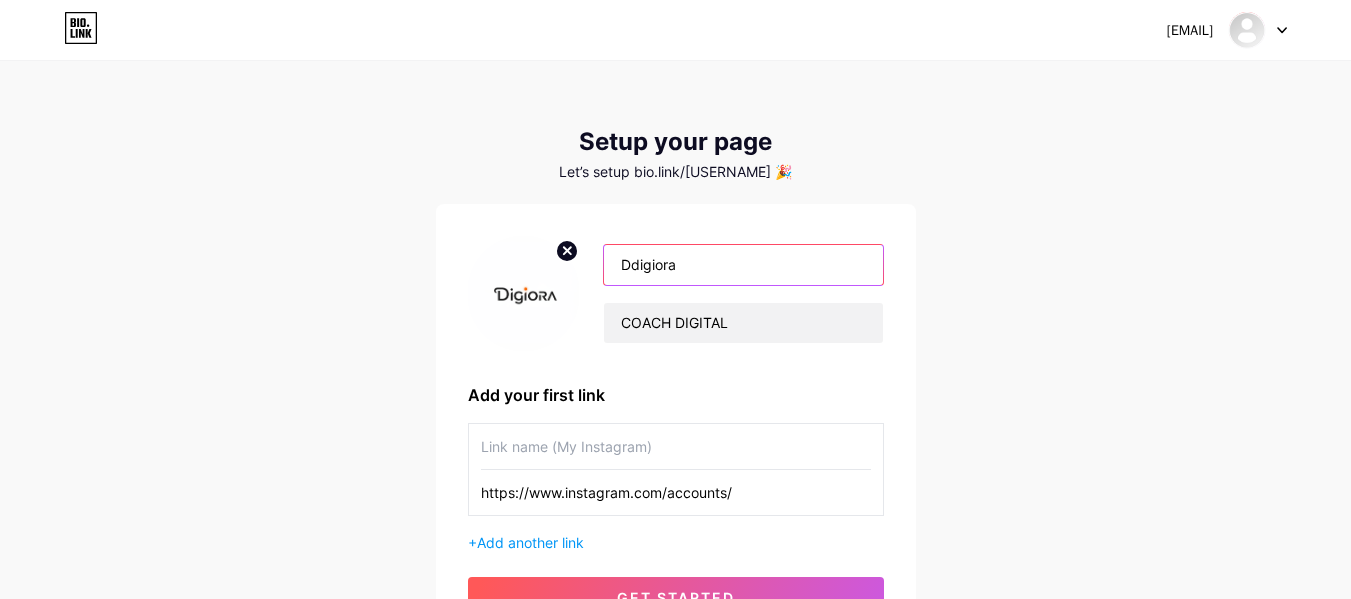 click on "Ddigiora" at bounding box center (743, 265) 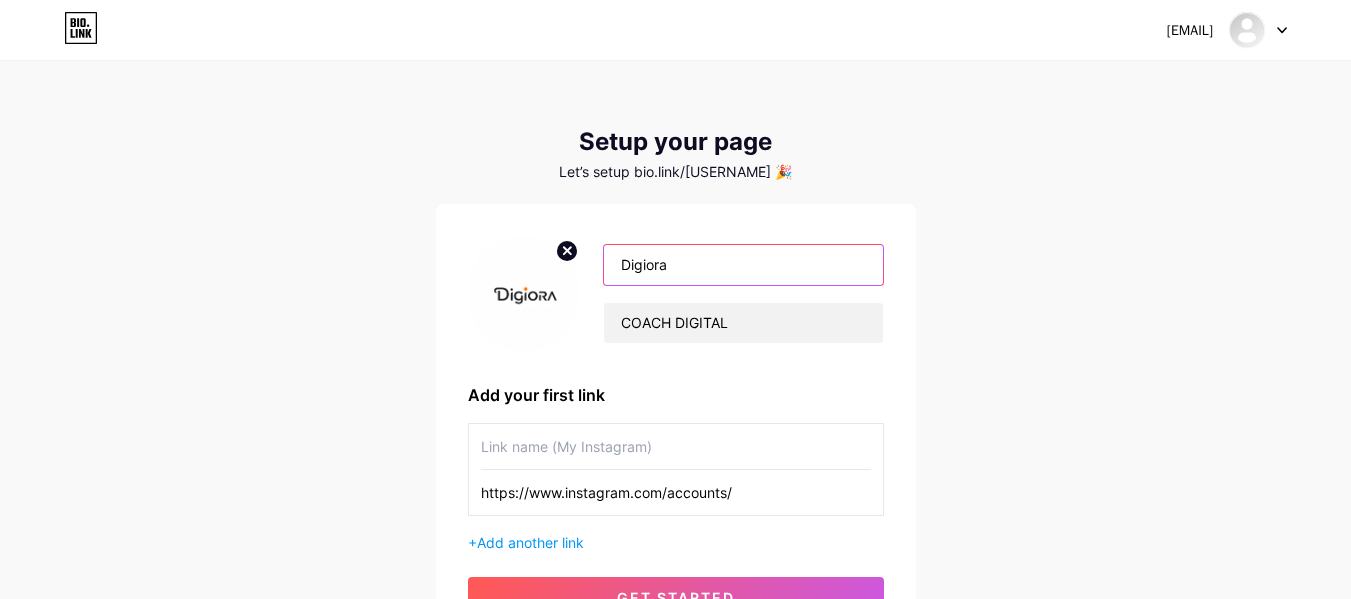 click on "Digiora" at bounding box center (743, 265) 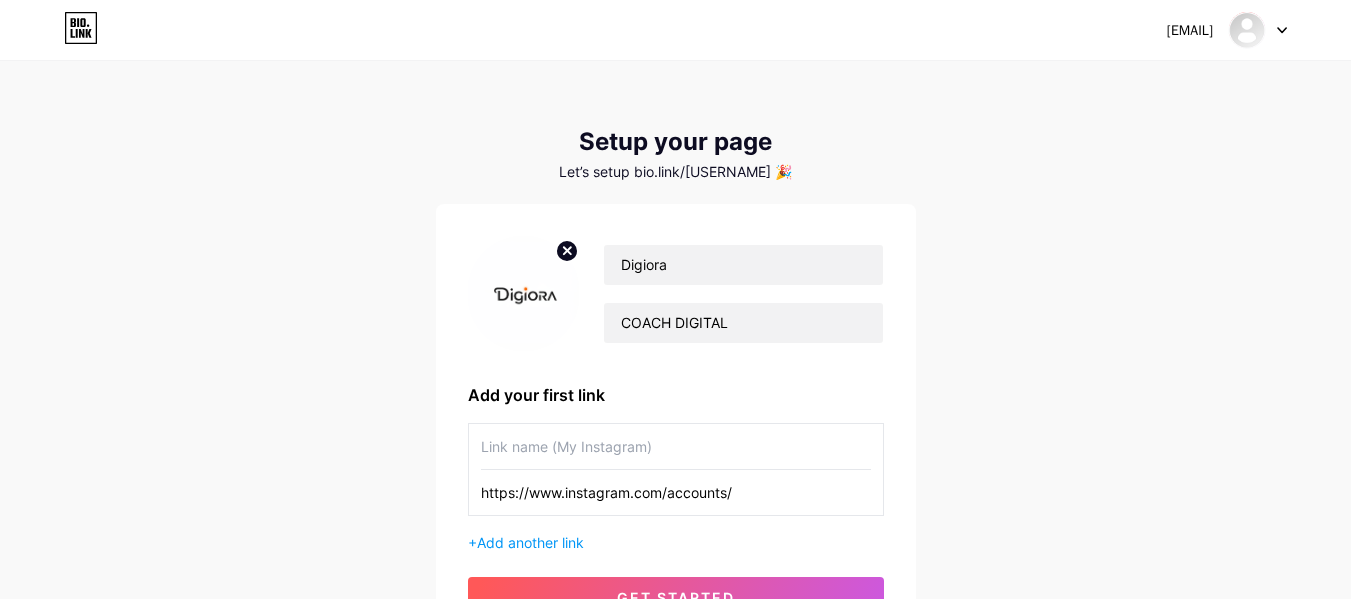 click on "https://www.instagram.com/accounts/" at bounding box center (676, 492) 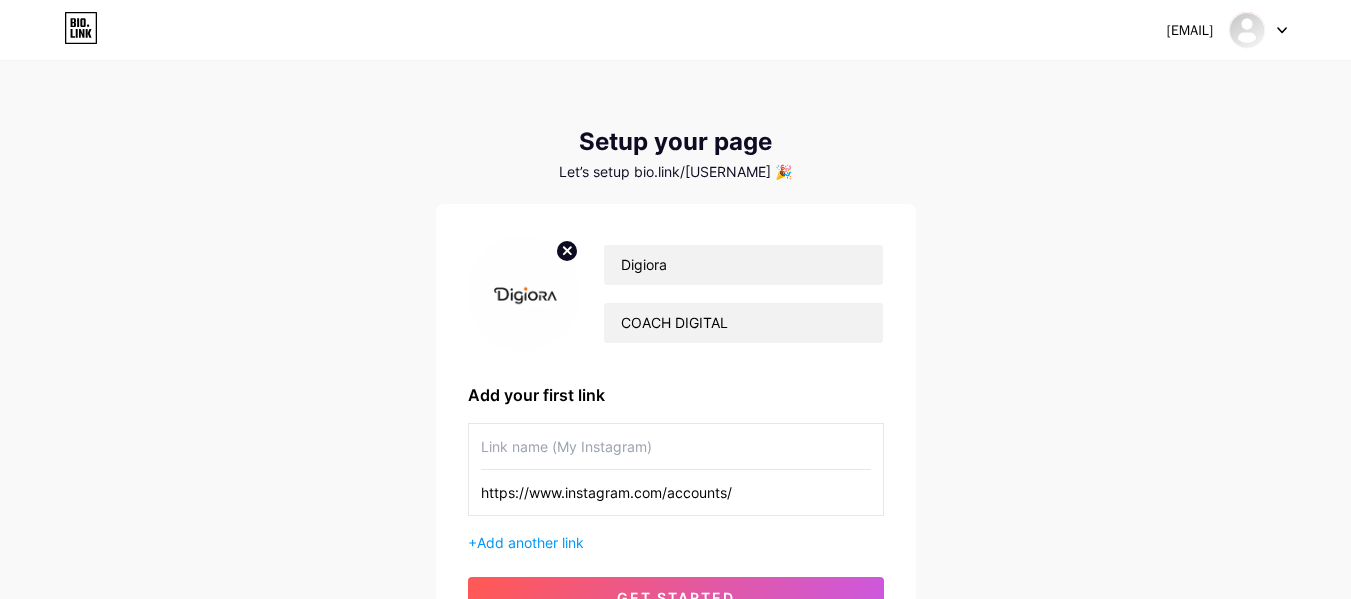 drag, startPoint x: 749, startPoint y: 488, endPoint x: 668, endPoint y: 493, distance: 81.154175 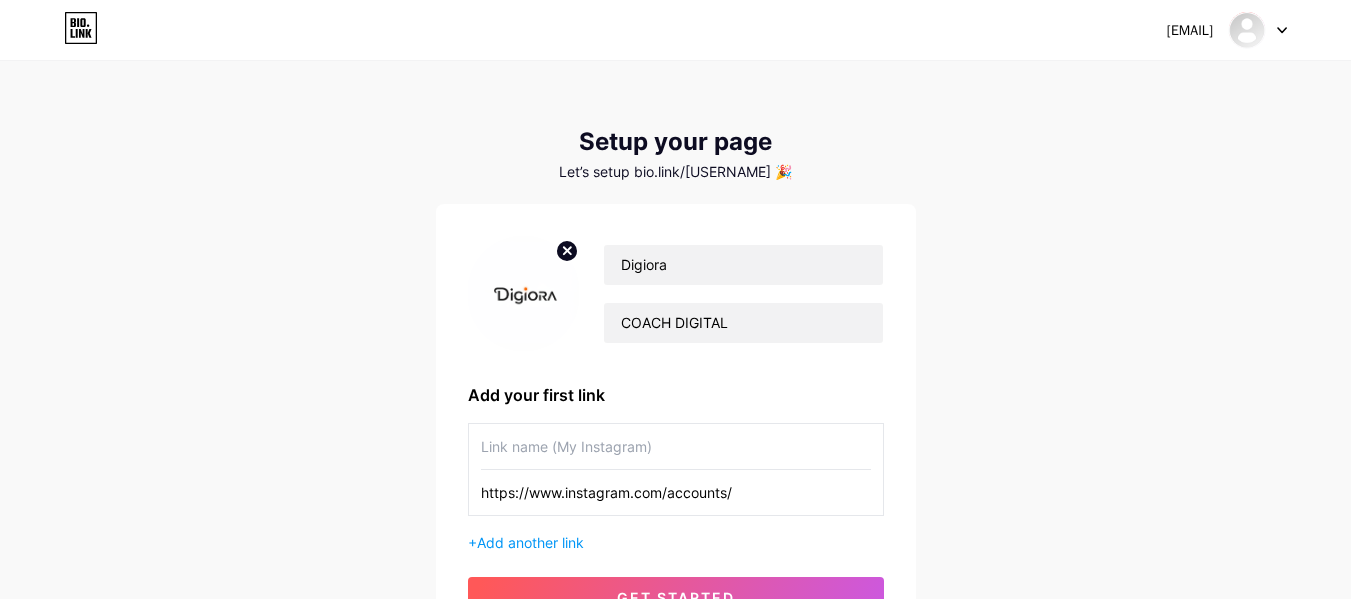 click on "https://www.instagram.com/accounts/" at bounding box center (676, 492) 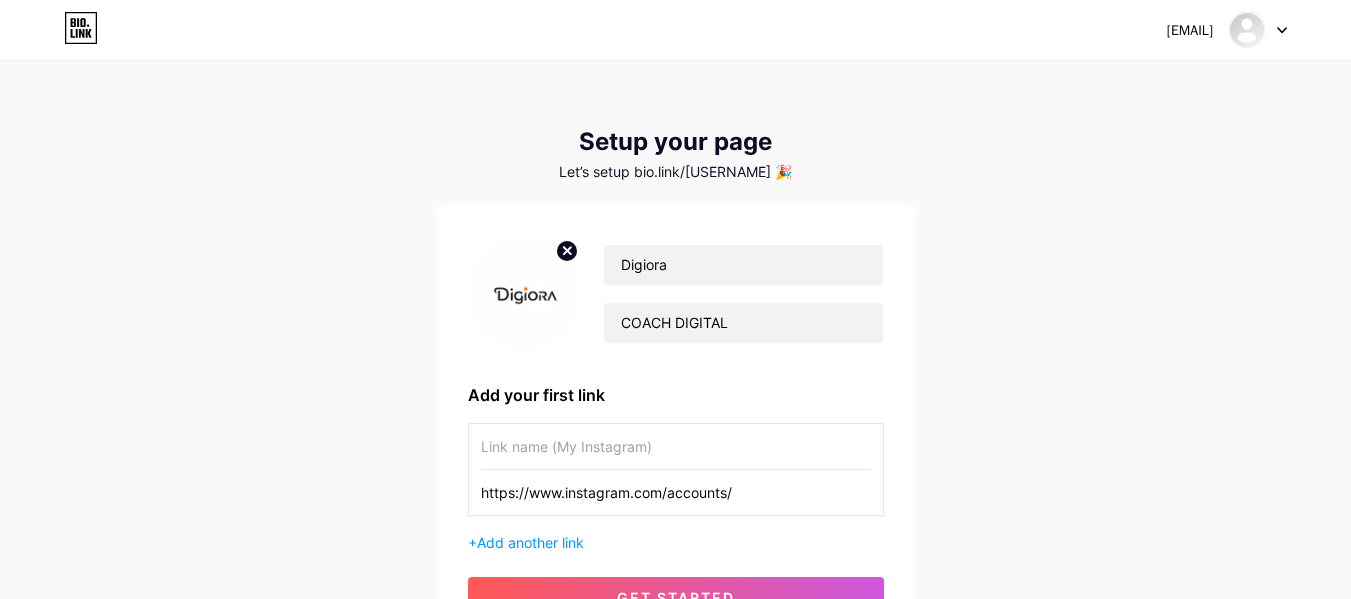 paste on "Digiora" 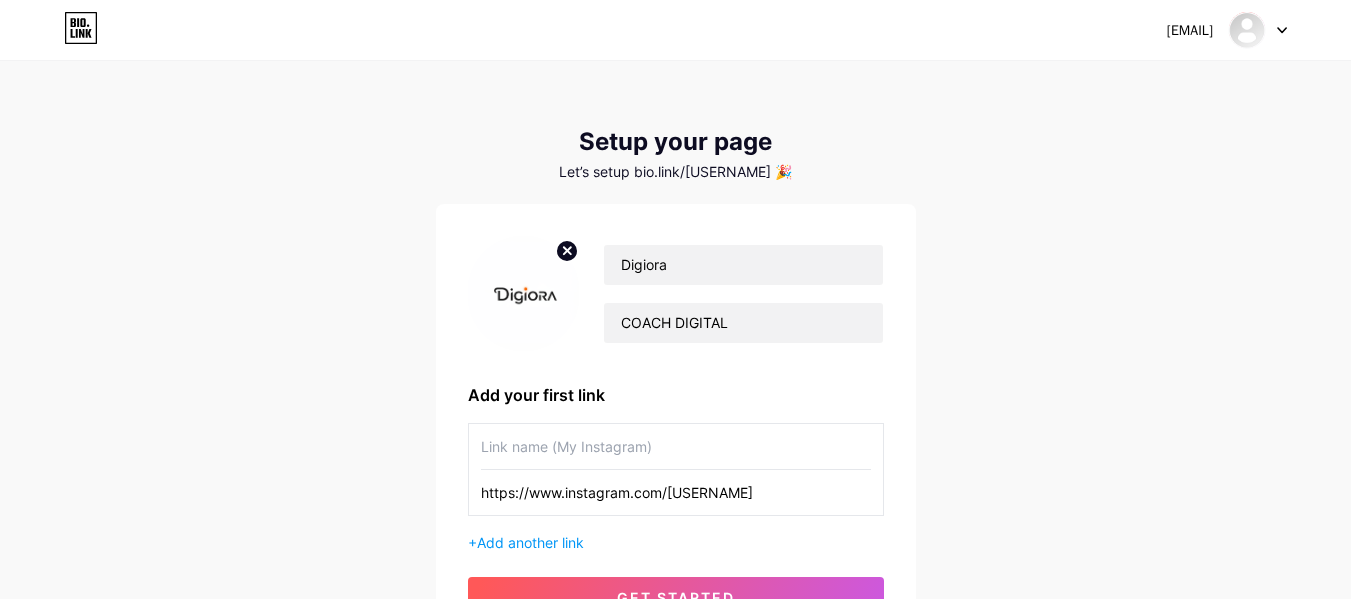 type on "https://www.instagram.com/[USERNAME]" 